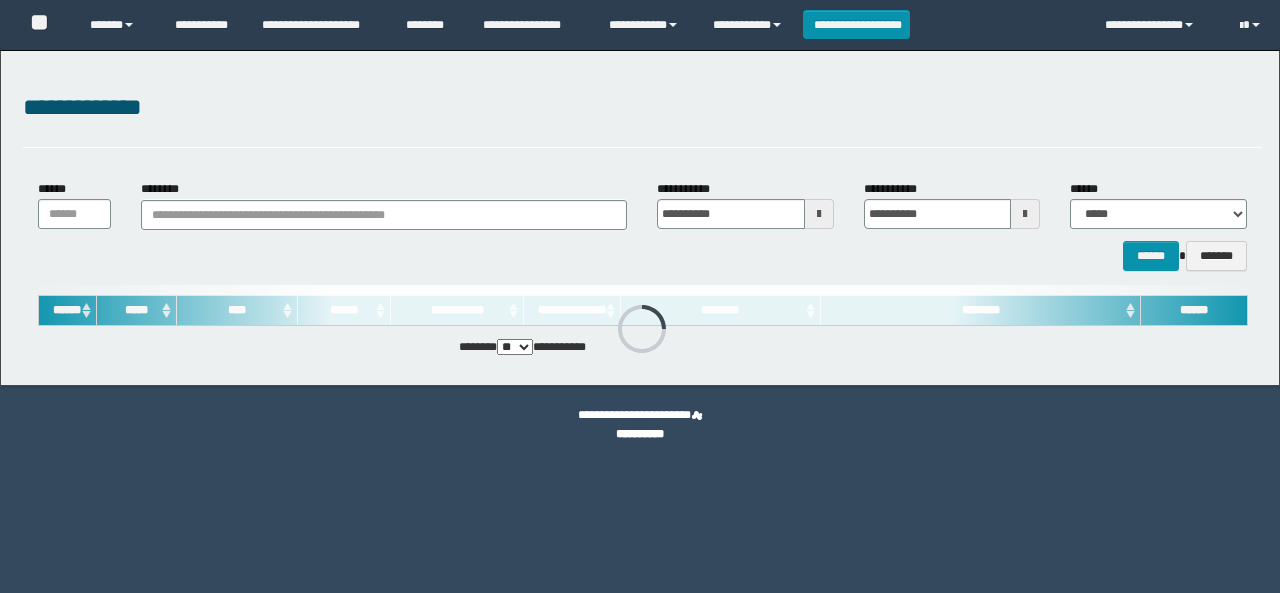 scroll, scrollTop: 0, scrollLeft: 0, axis: both 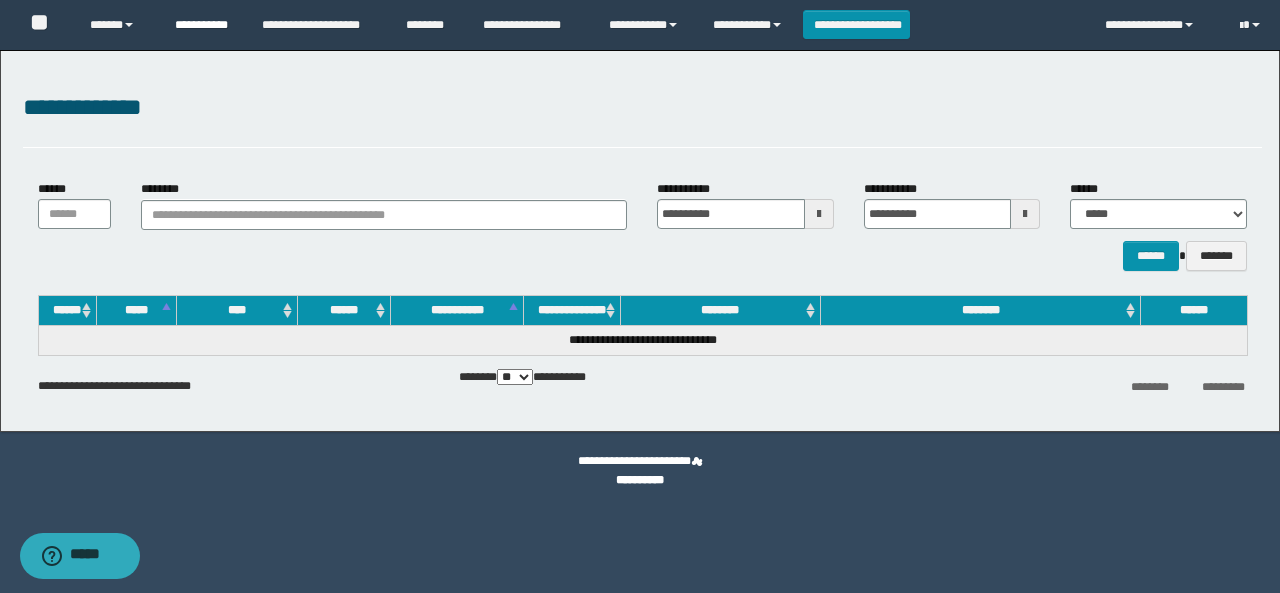 click on "**********" at bounding box center (203, 25) 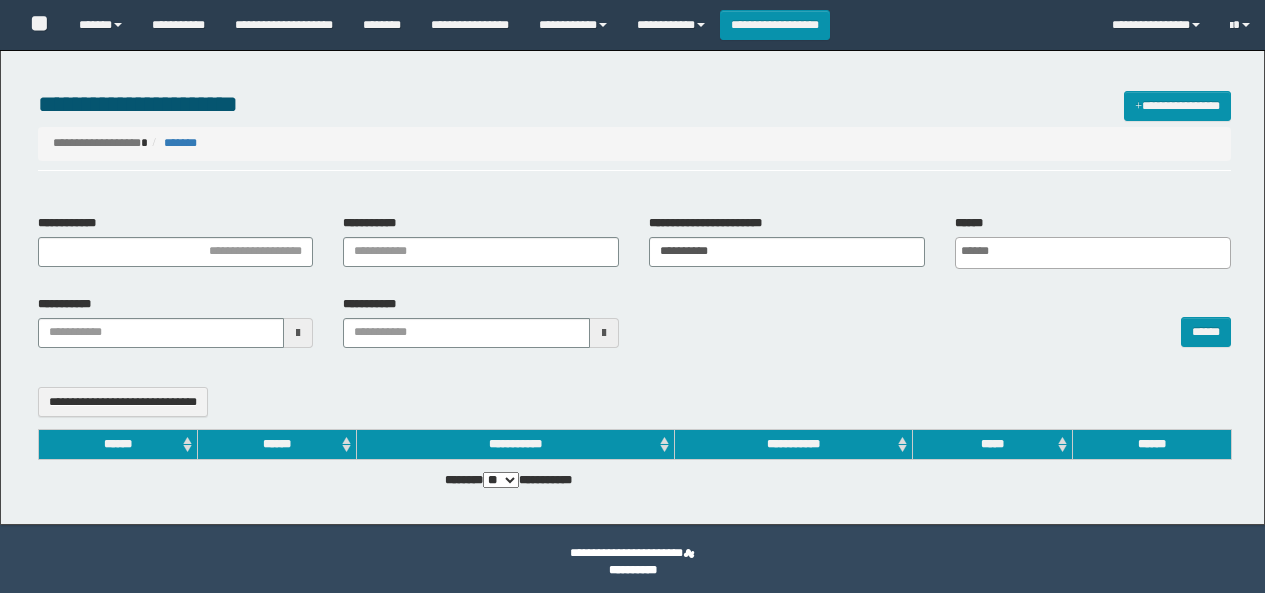 select 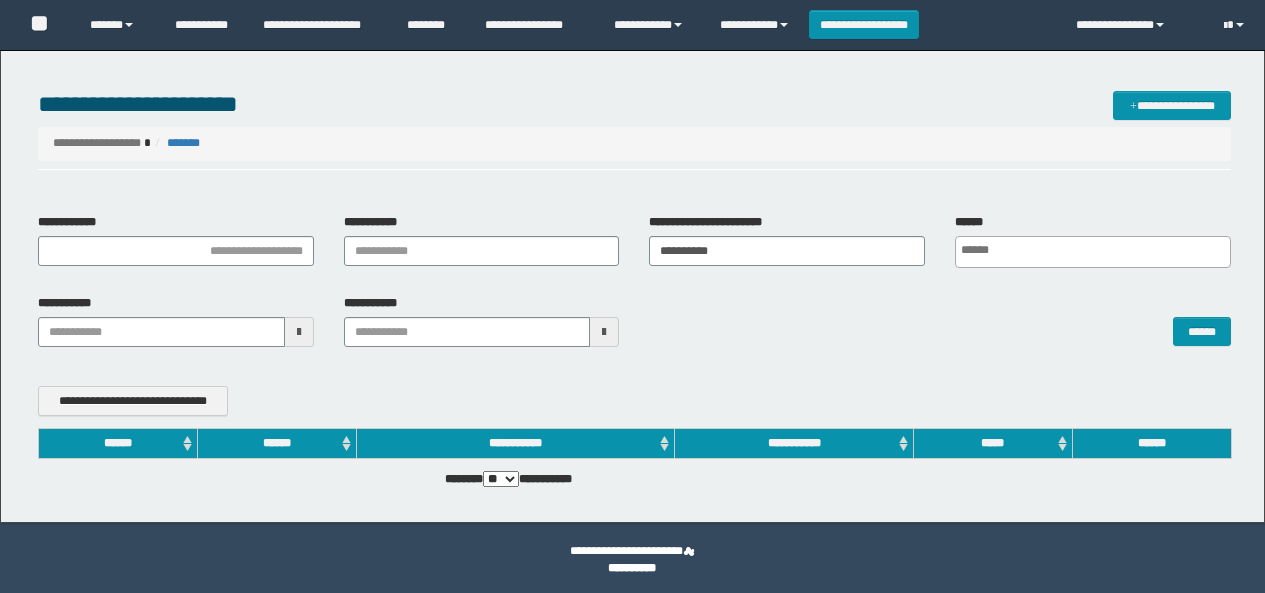 scroll, scrollTop: 0, scrollLeft: 0, axis: both 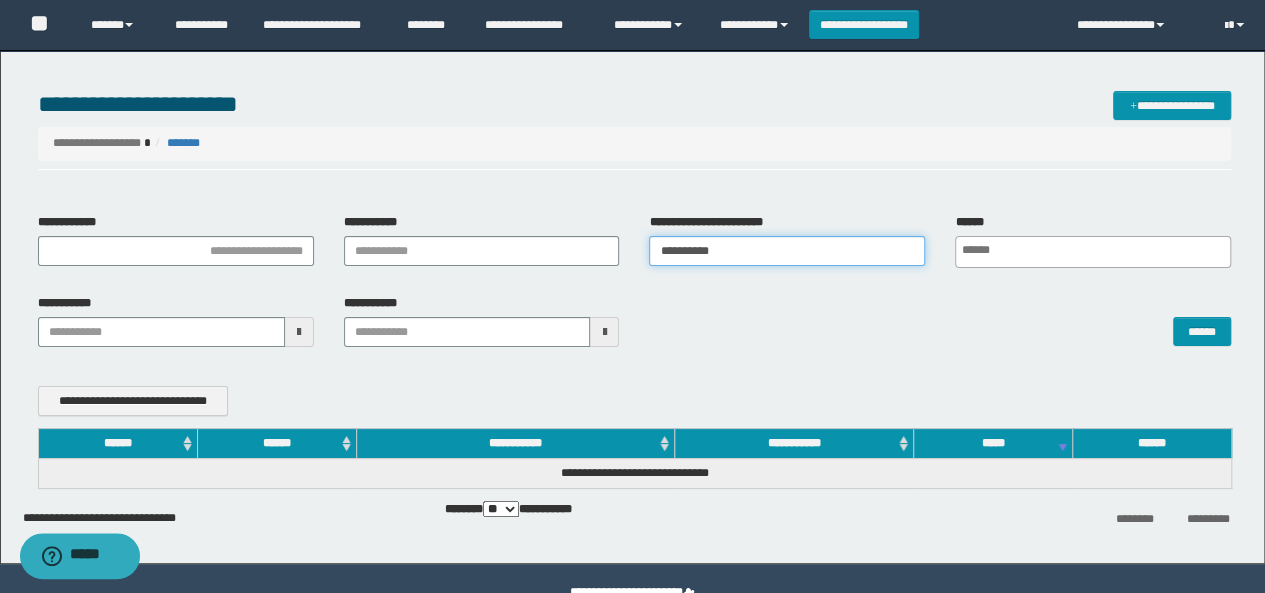 drag, startPoint x: 741, startPoint y: 247, endPoint x: 714, endPoint y: 242, distance: 27.45906 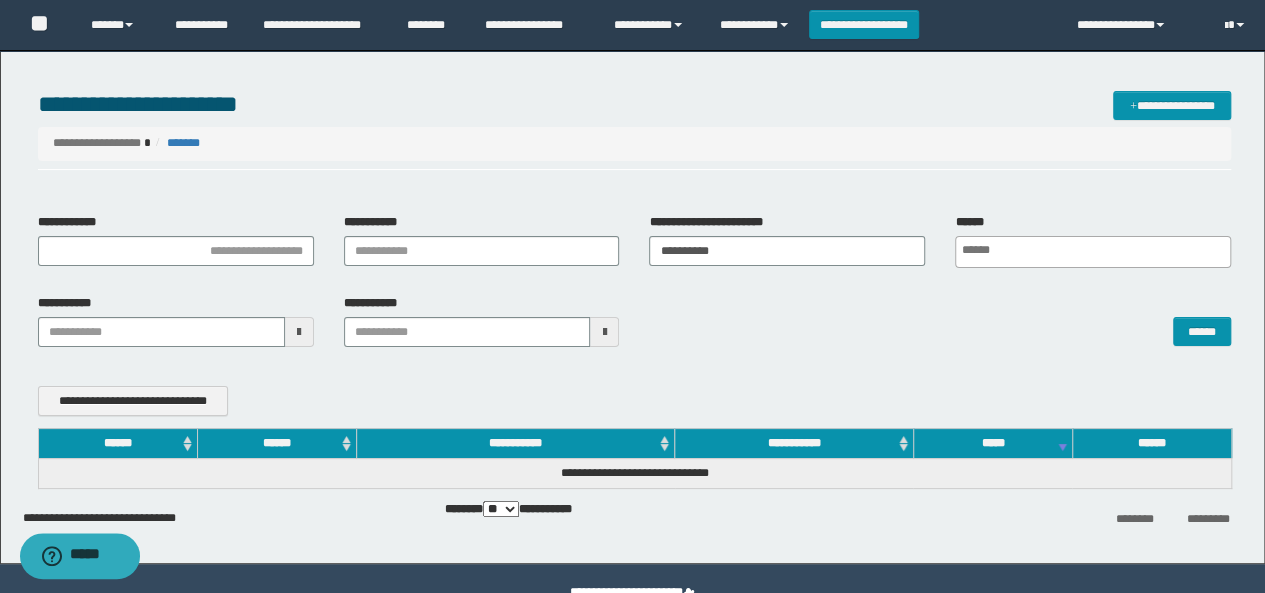scroll, scrollTop: 0, scrollLeft: 0, axis: both 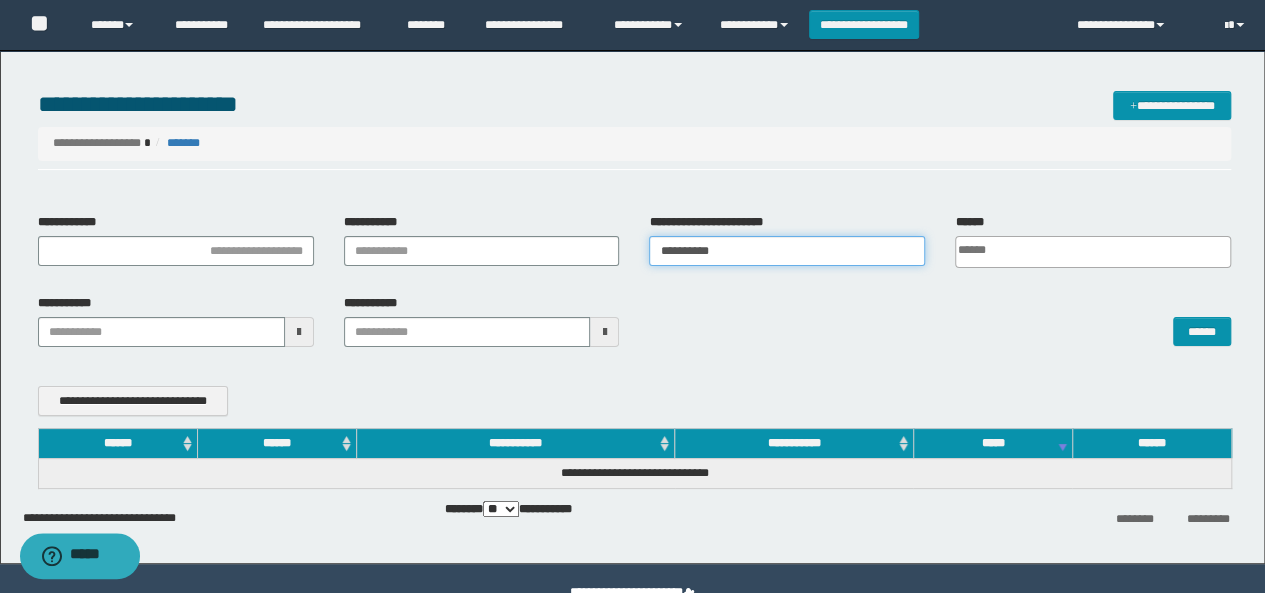 click on "**********" at bounding box center [787, 251] 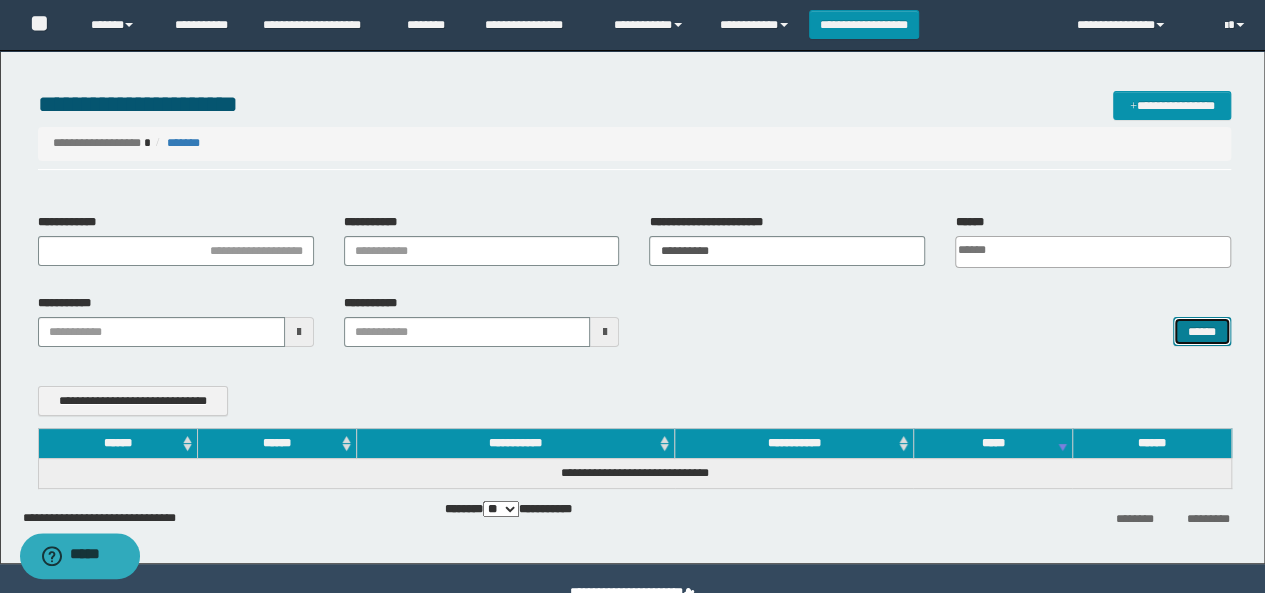 click on "******" at bounding box center (1202, 331) 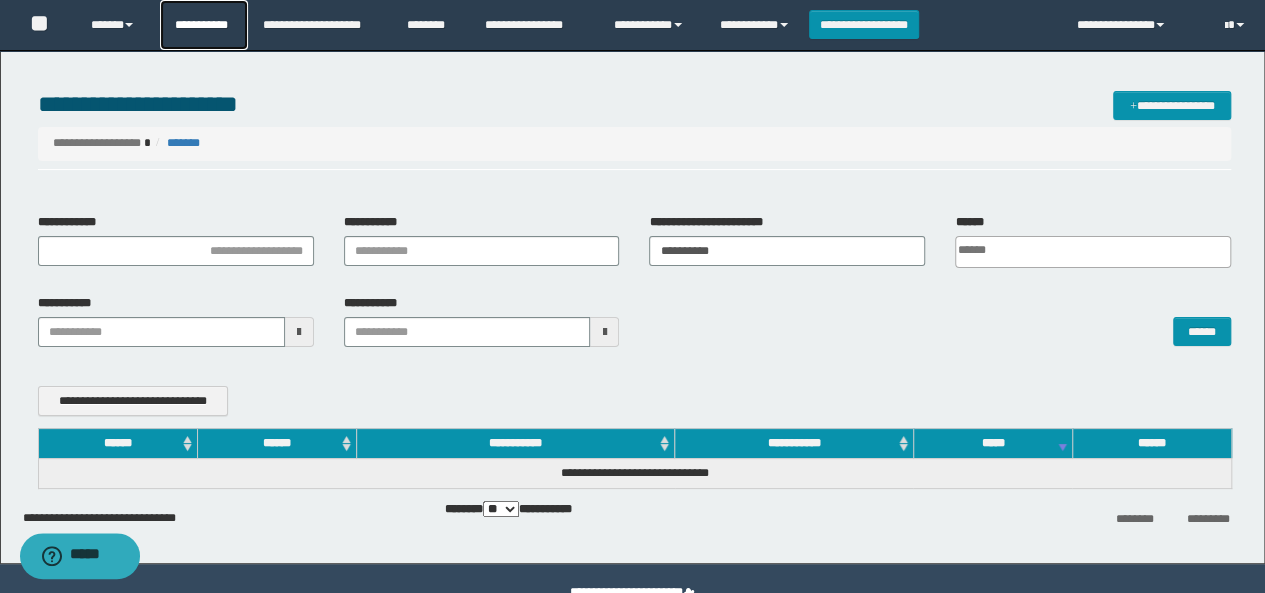 click on "**********" at bounding box center (204, 25) 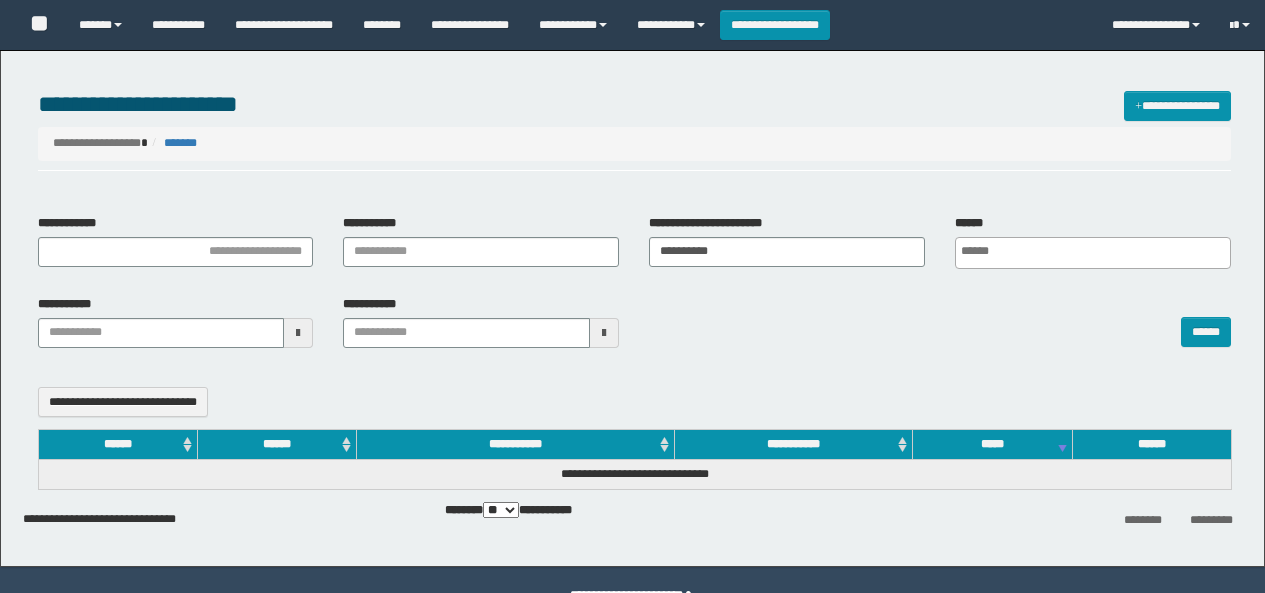 select 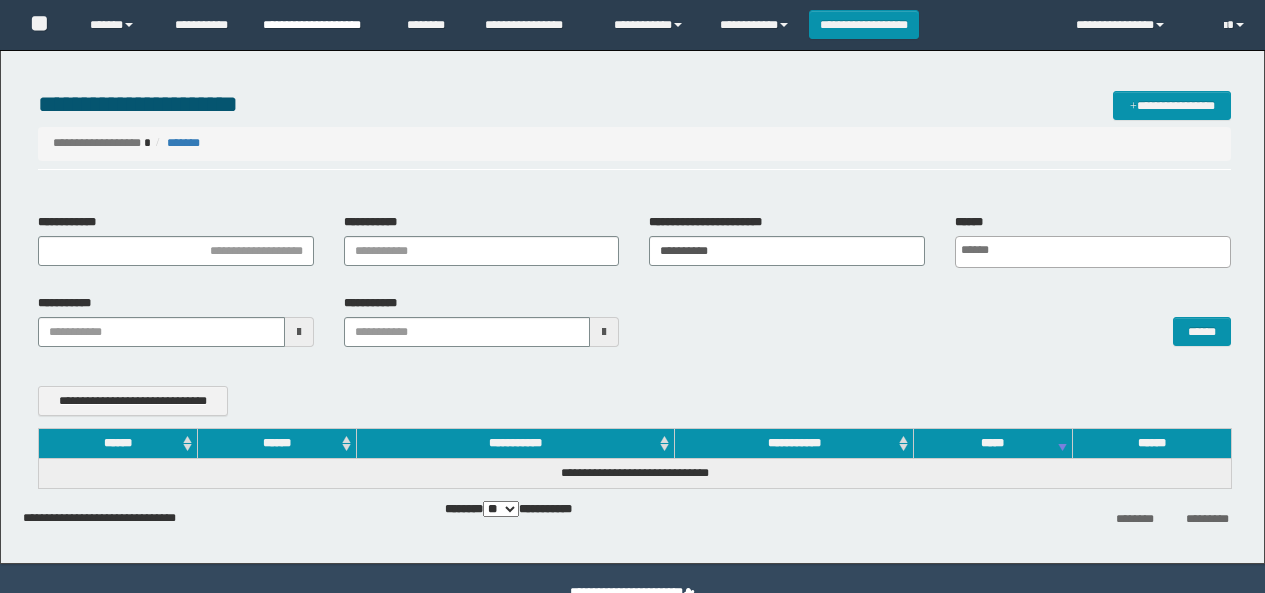 scroll, scrollTop: 0, scrollLeft: 0, axis: both 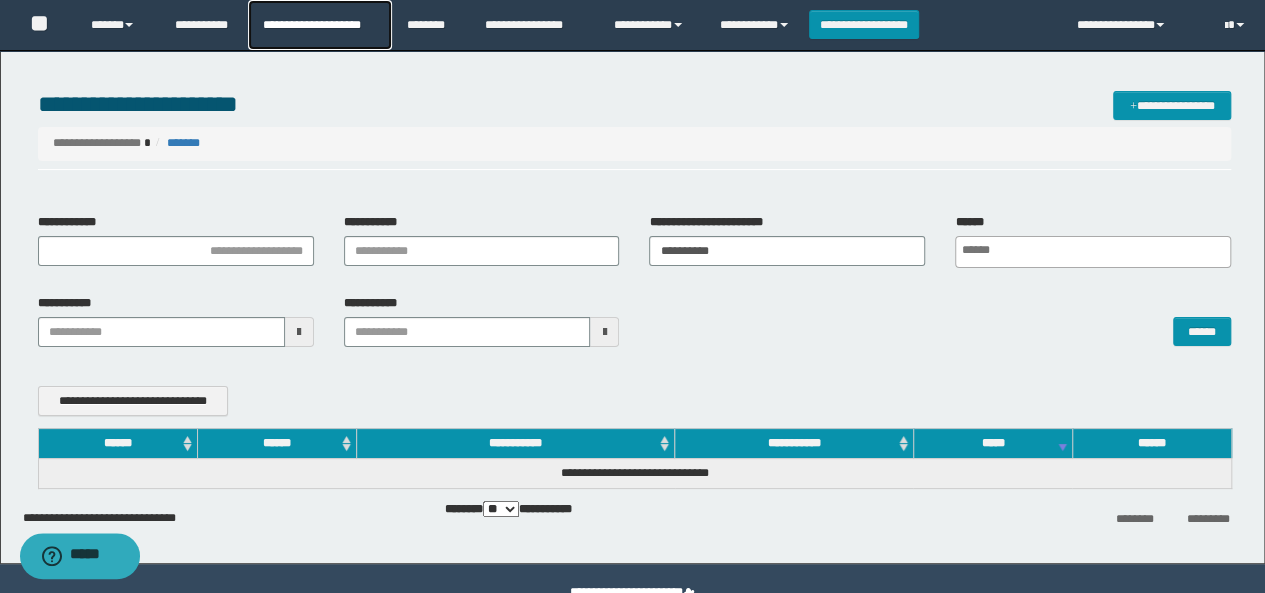 click on "**********" at bounding box center [319, 25] 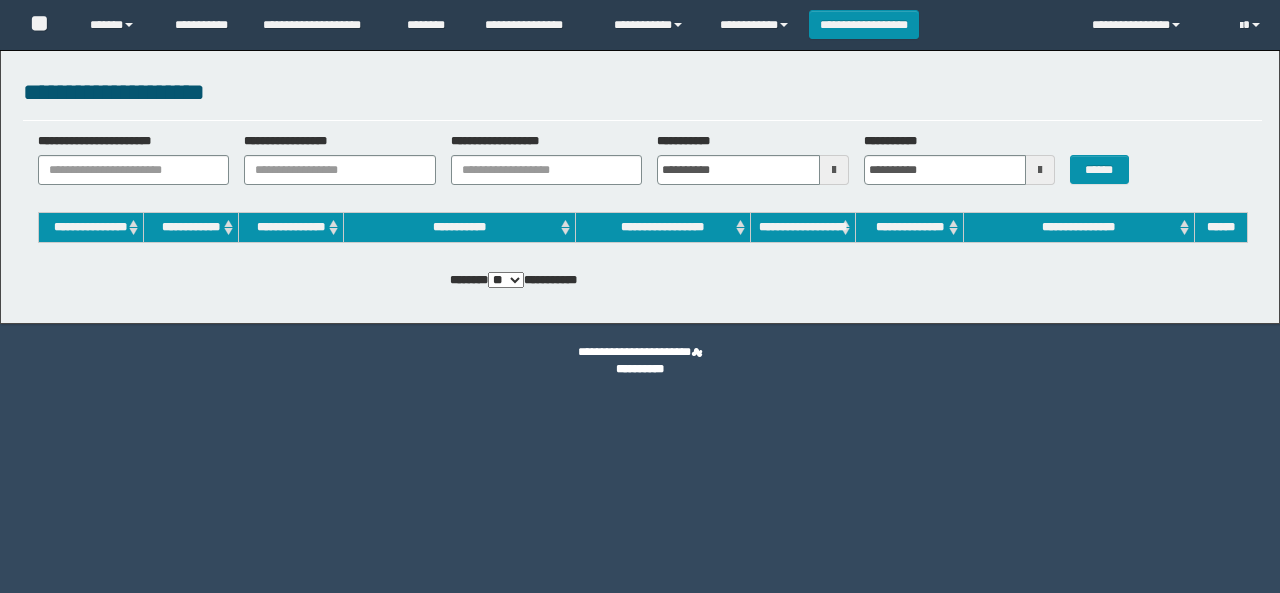 scroll, scrollTop: 0, scrollLeft: 0, axis: both 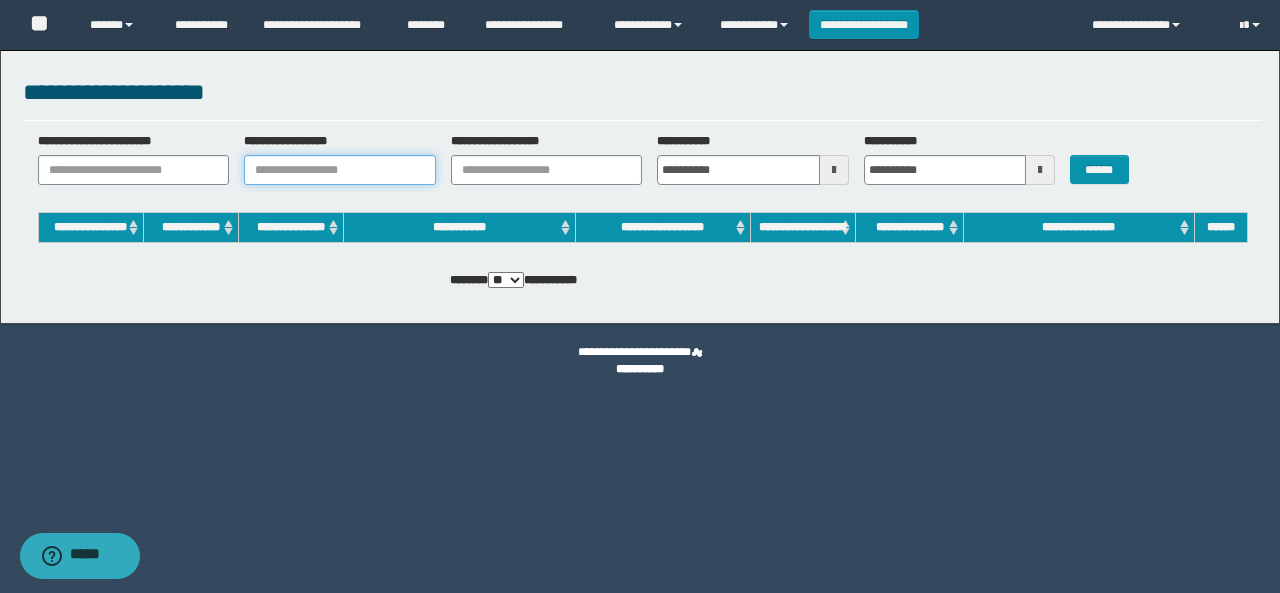 click on "**********" at bounding box center [340, 170] 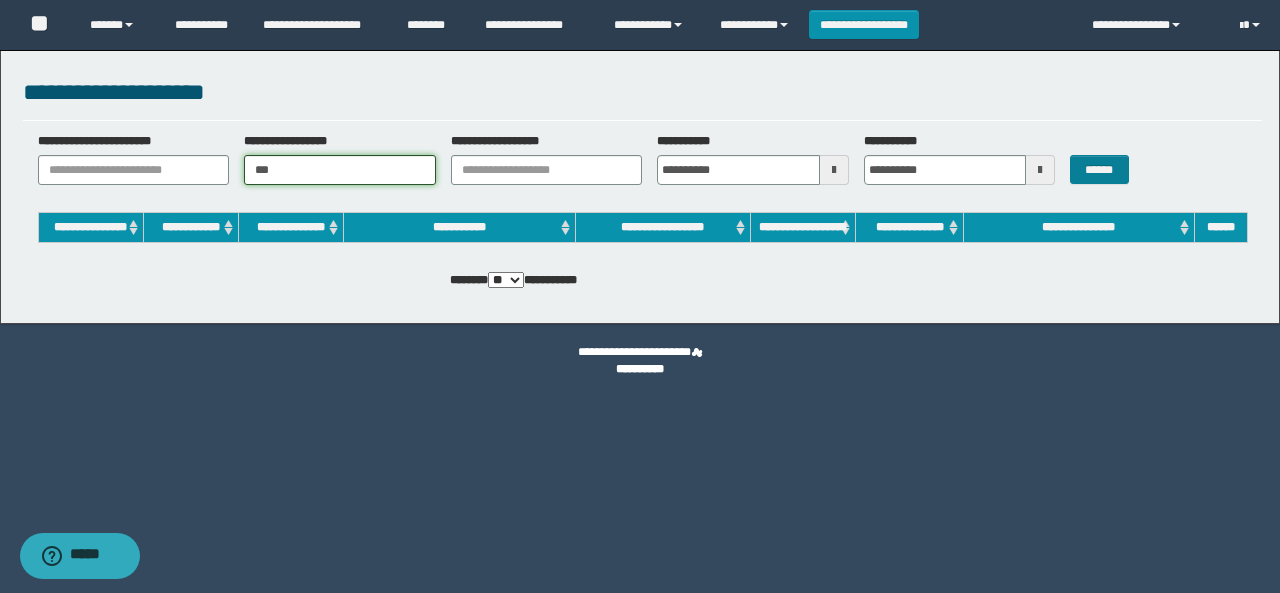 type on "***" 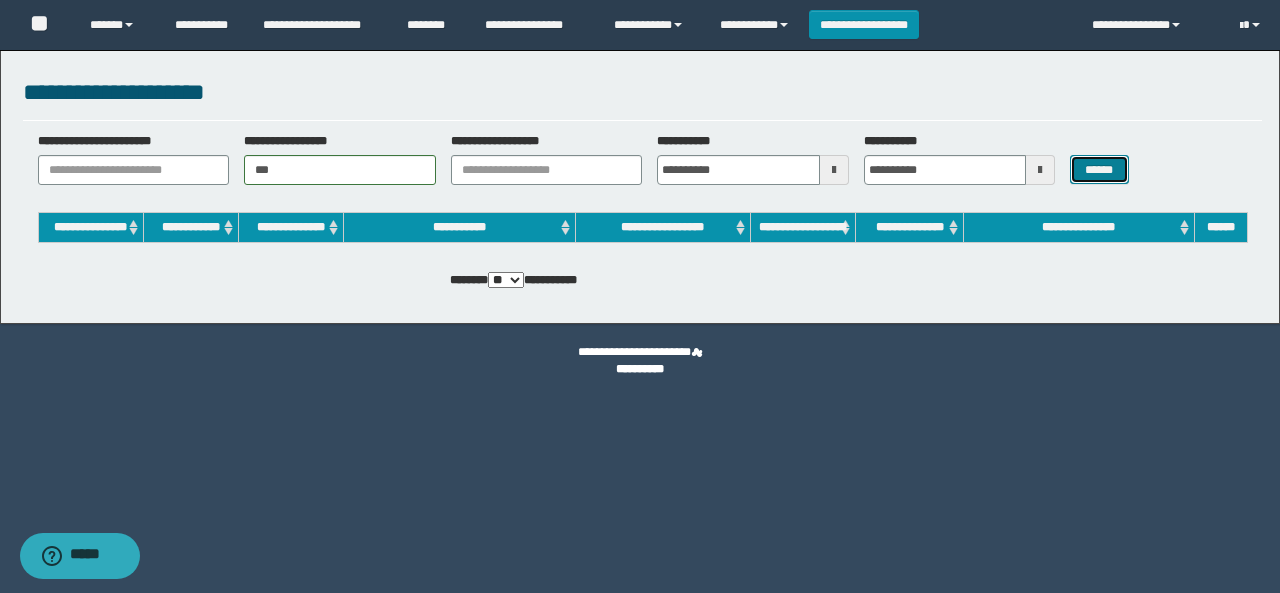 click on "******" at bounding box center [1099, 169] 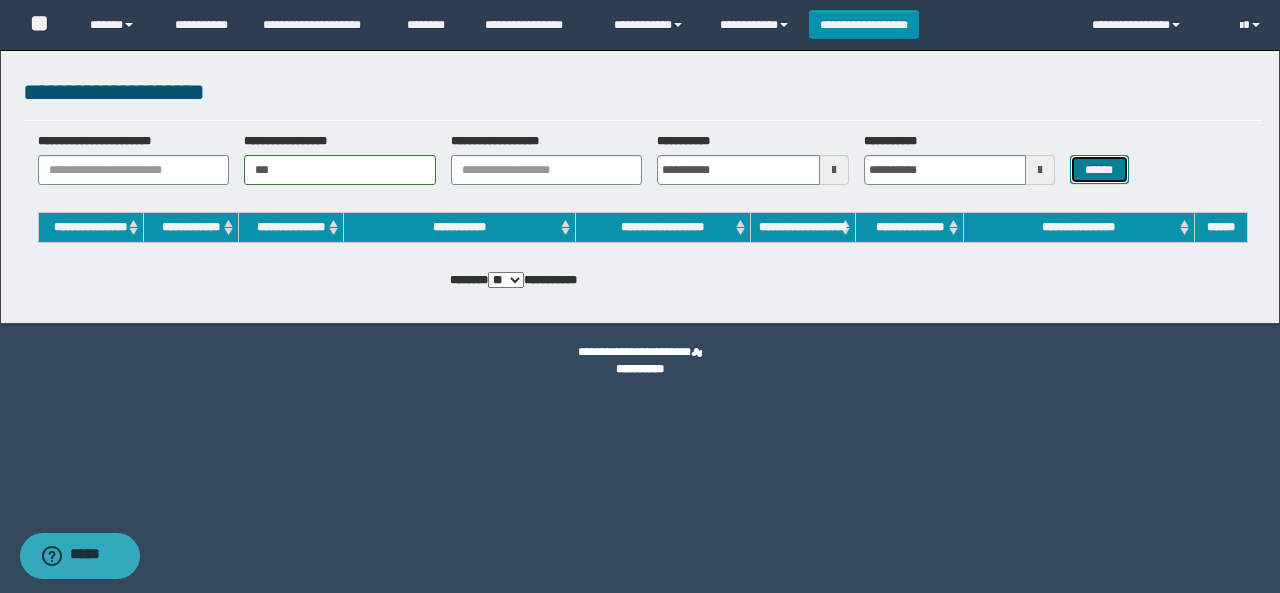 click on "******" at bounding box center (1099, 169) 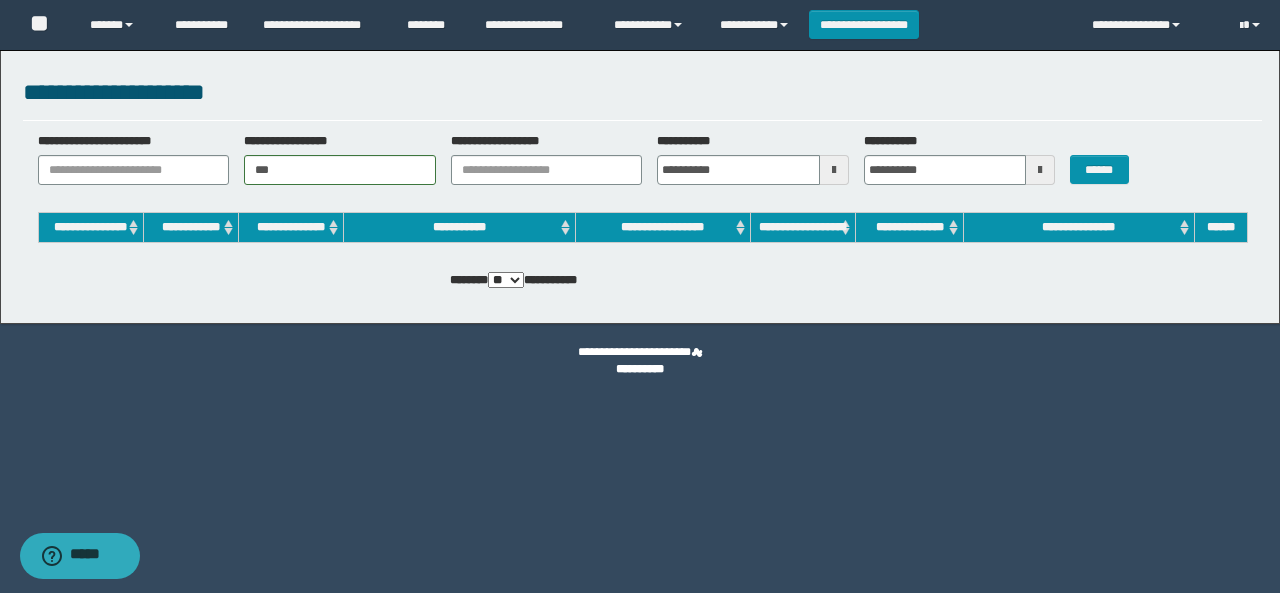 click on "**********" at bounding box center (642, 166) 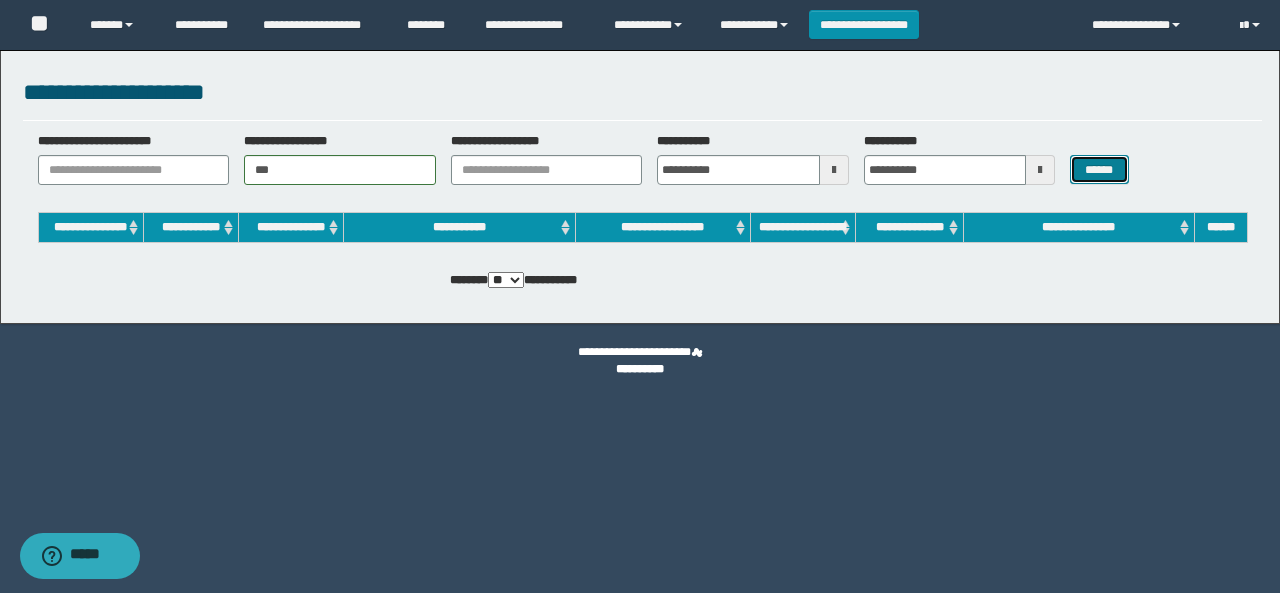 click on "******" at bounding box center [1099, 169] 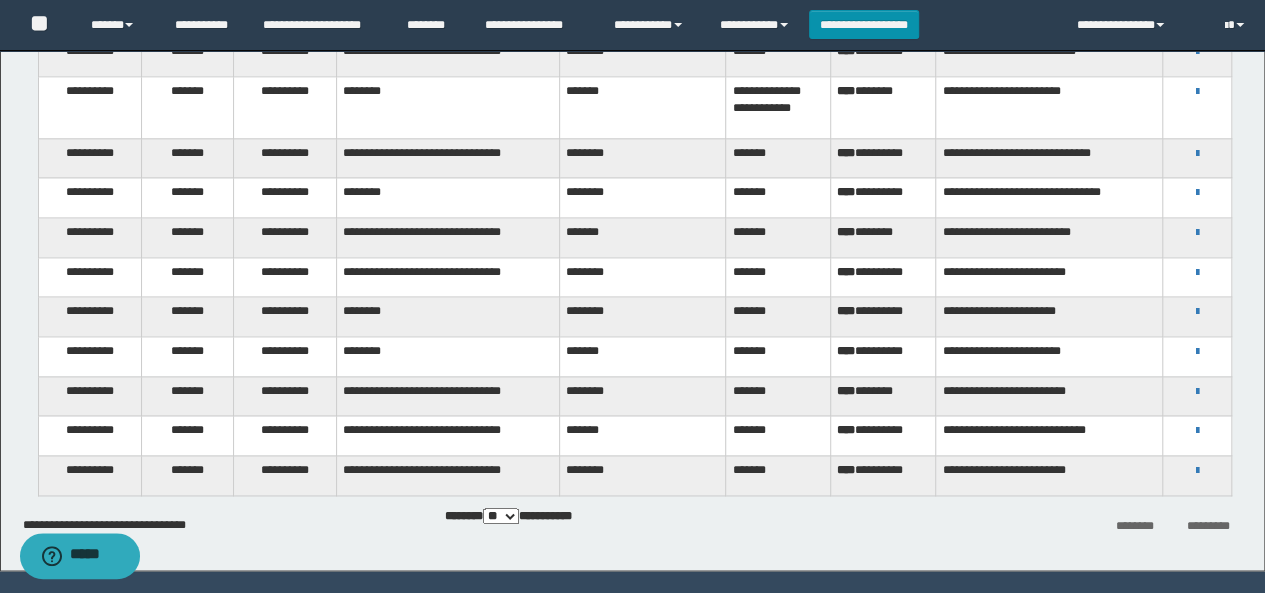 scroll, scrollTop: 1322, scrollLeft: 0, axis: vertical 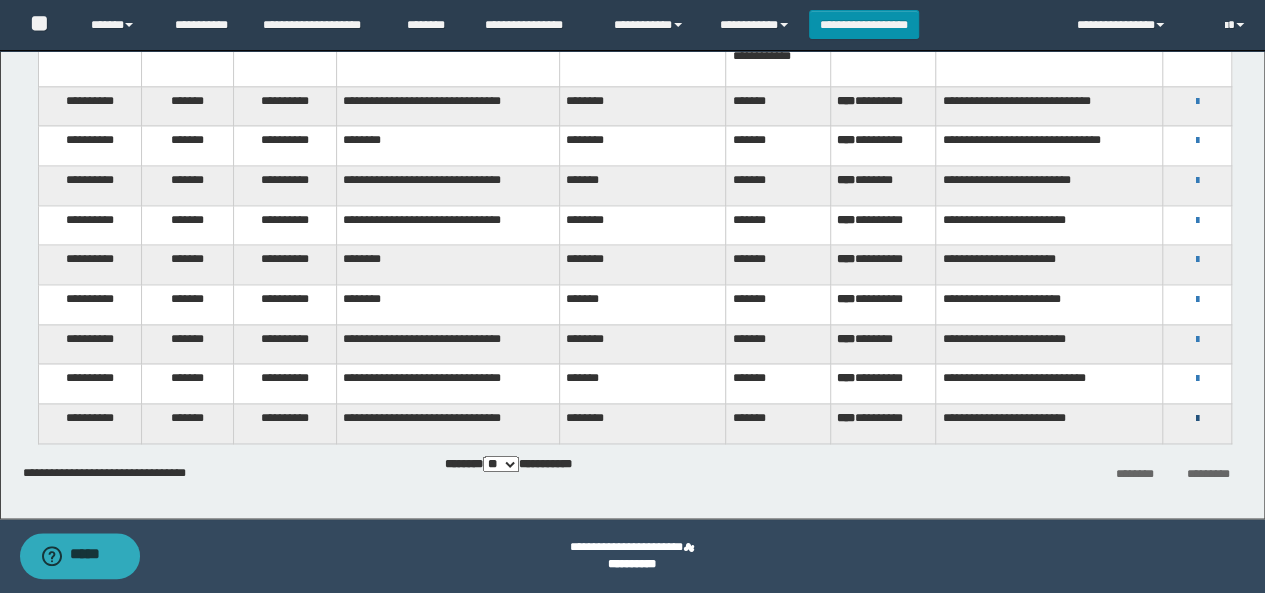 click at bounding box center (1197, 419) 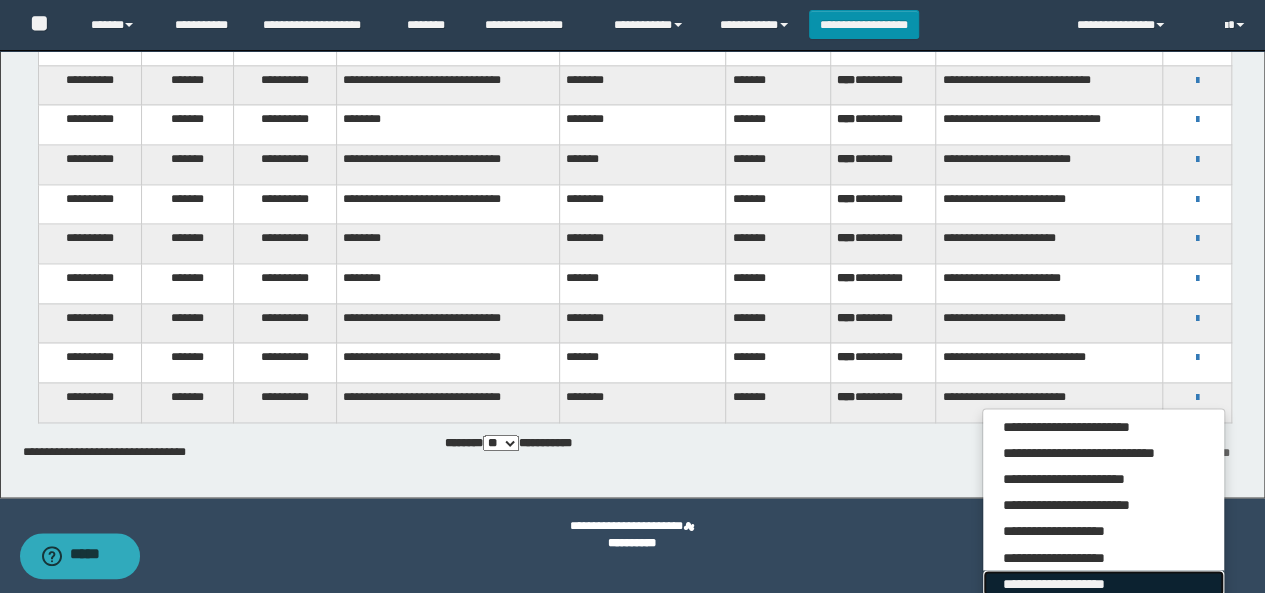 click on "**********" at bounding box center [1103, 583] 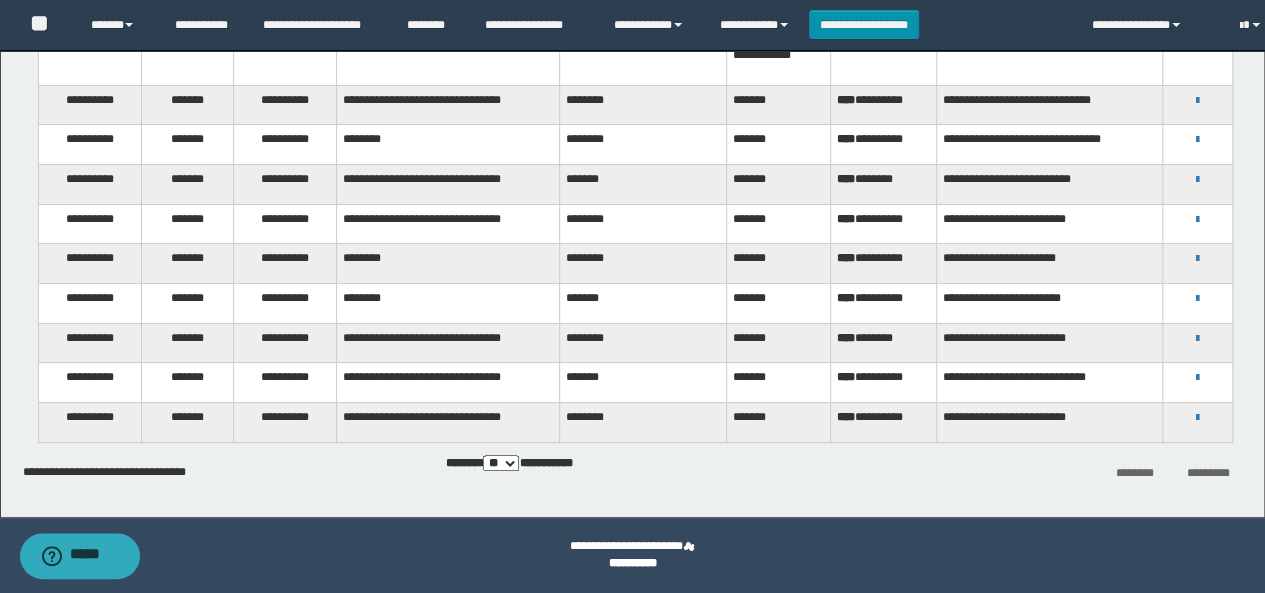 scroll, scrollTop: 1322, scrollLeft: 0, axis: vertical 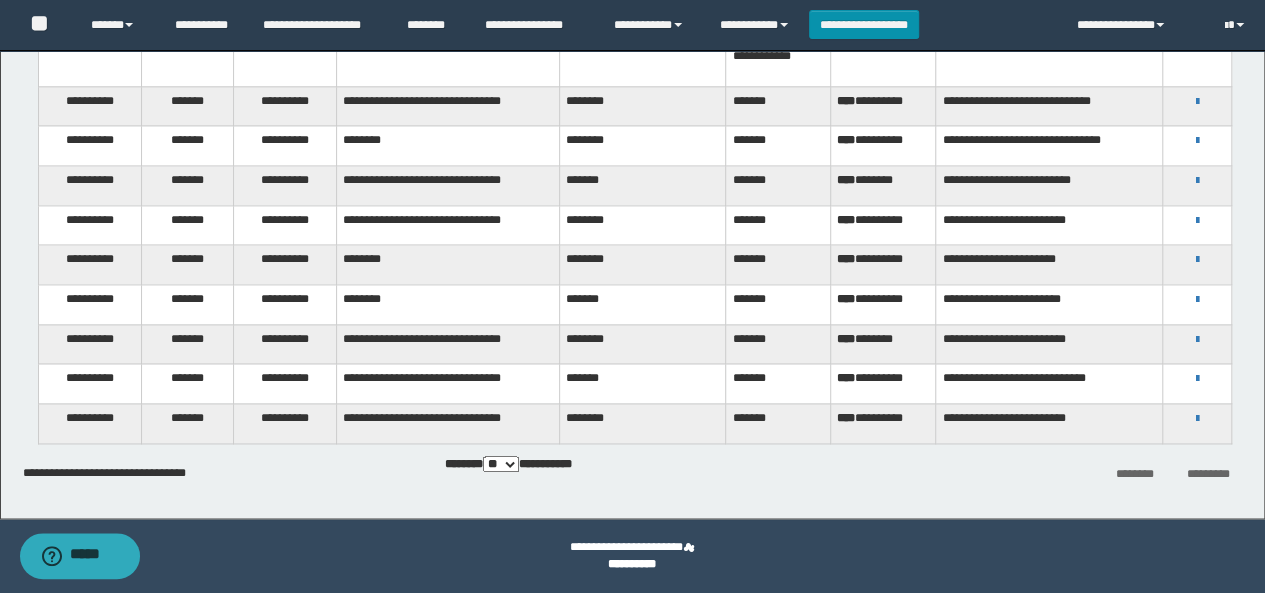 click on "**********" at bounding box center (634, -305) 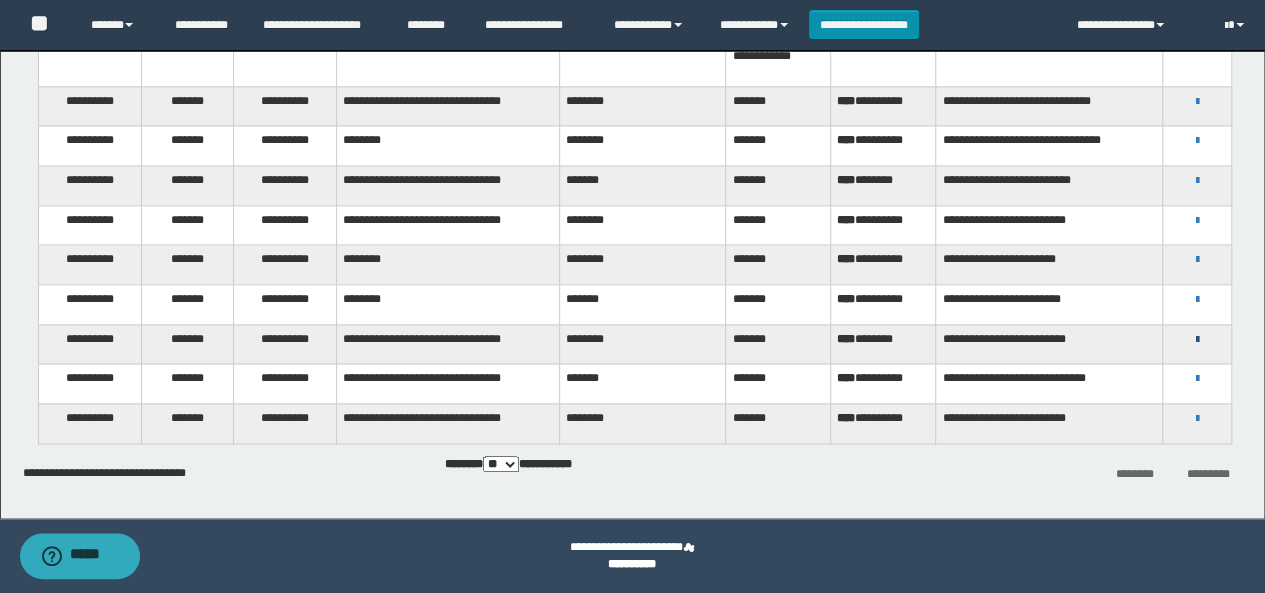 click at bounding box center [1197, 340] 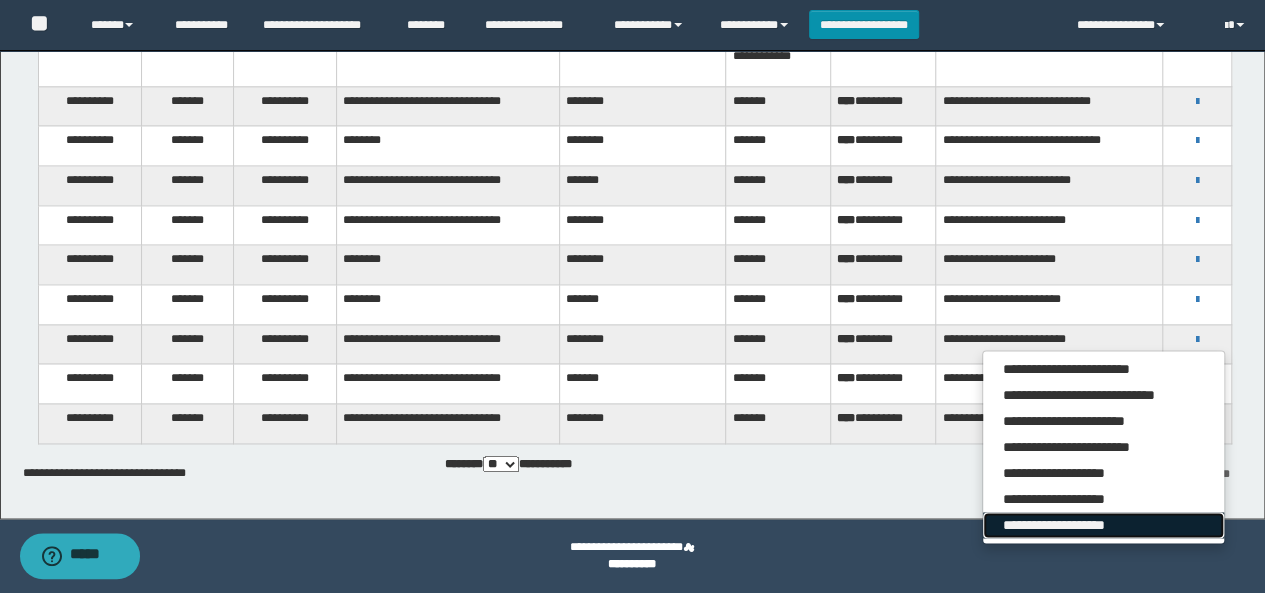 click on "**********" at bounding box center [1103, 525] 